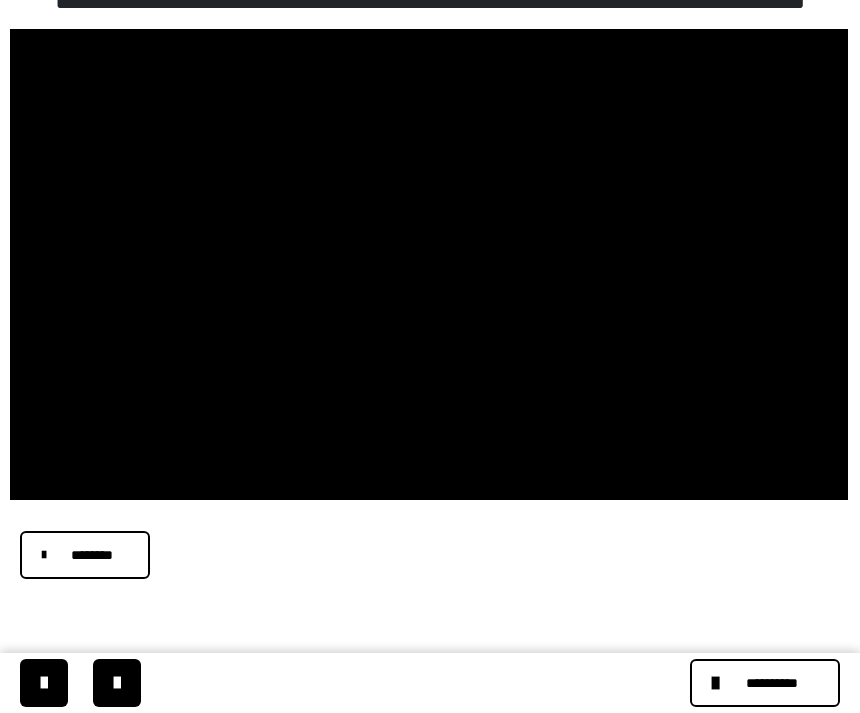 scroll, scrollTop: 0, scrollLeft: 0, axis: both 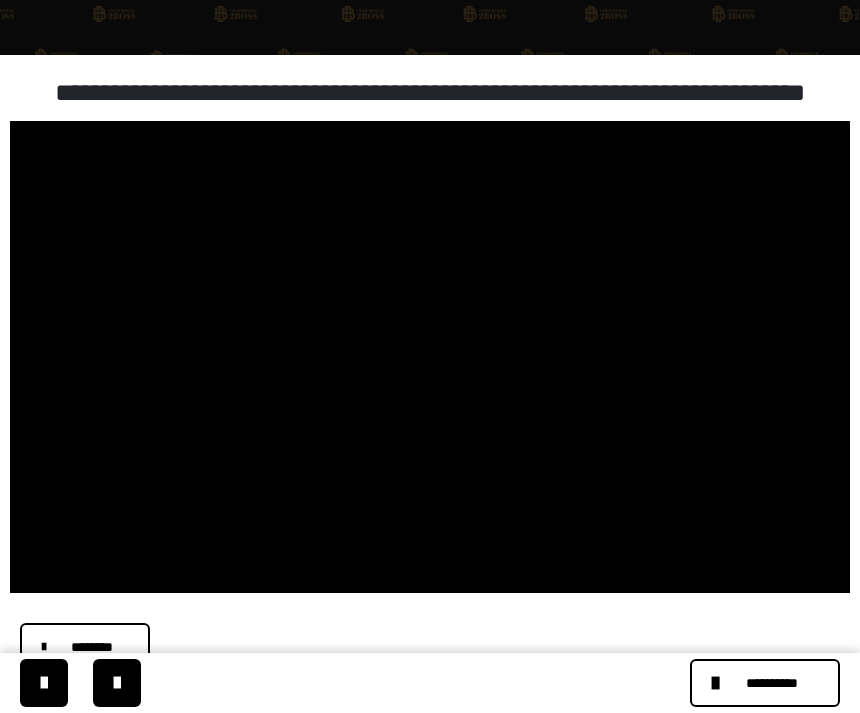 click at bounding box center (430, 357) 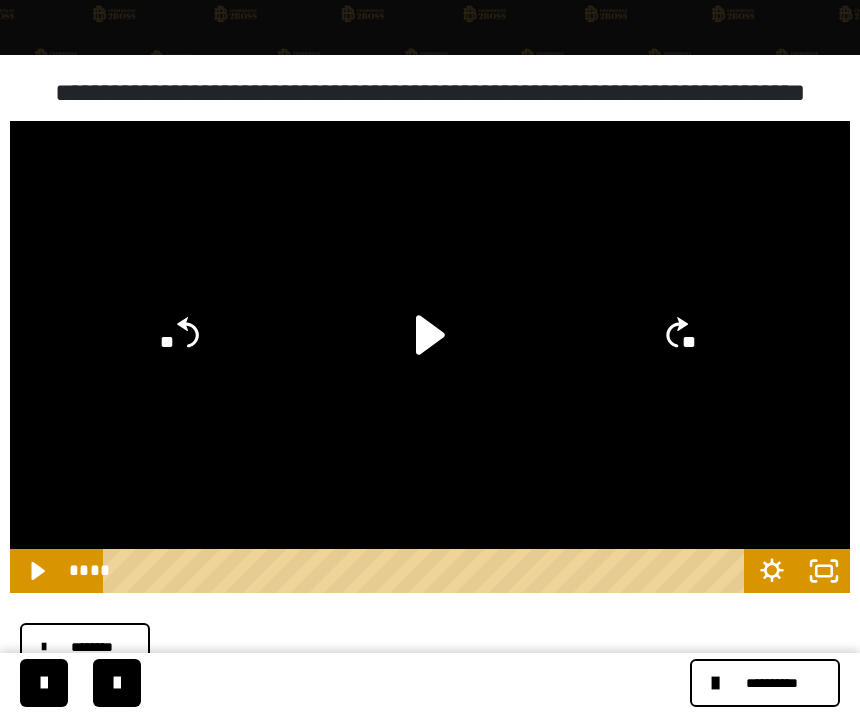 click 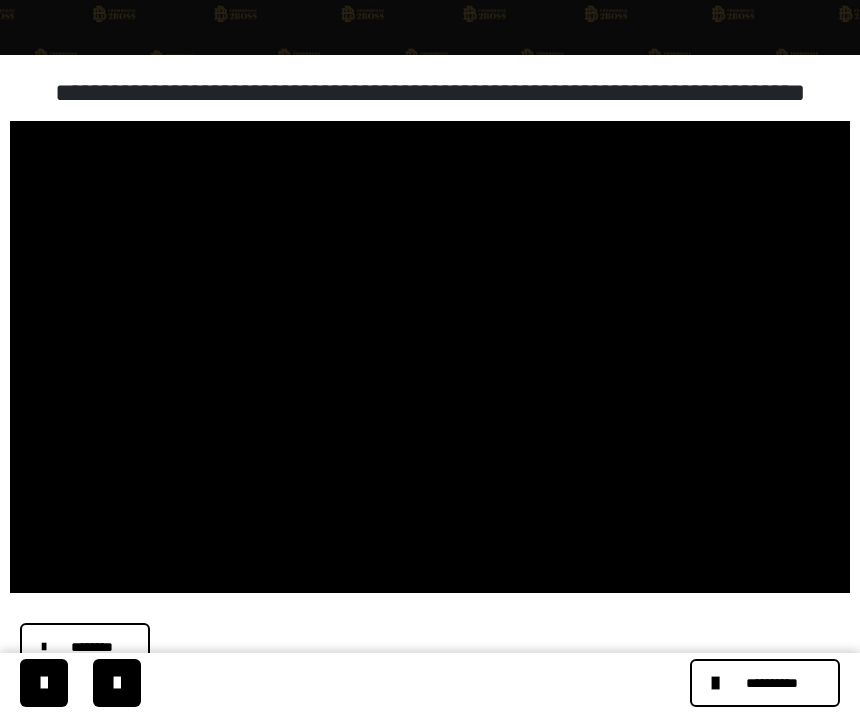click at bounding box center (430, 357) 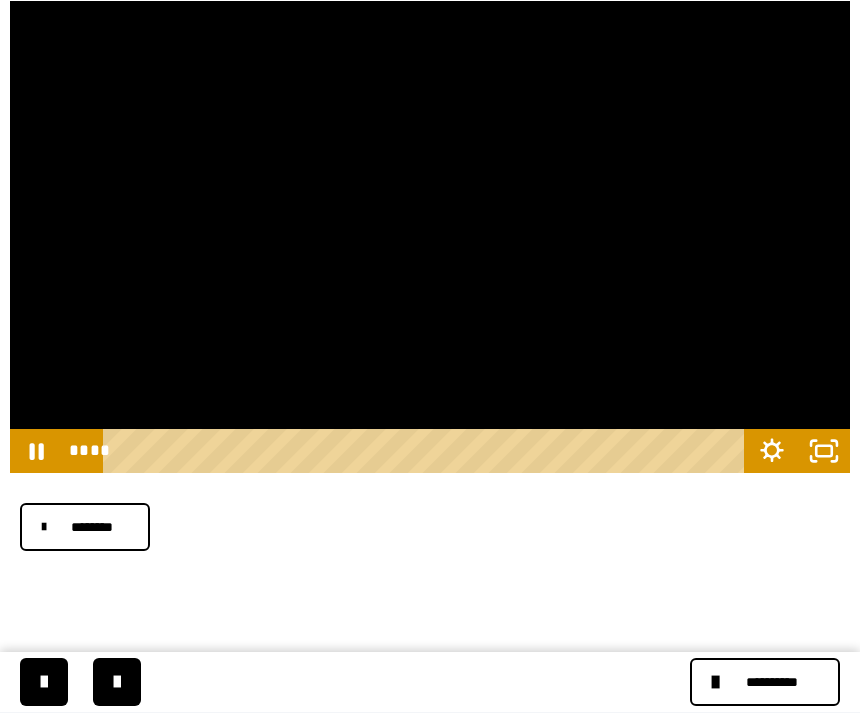 scroll, scrollTop: 344, scrollLeft: 0, axis: vertical 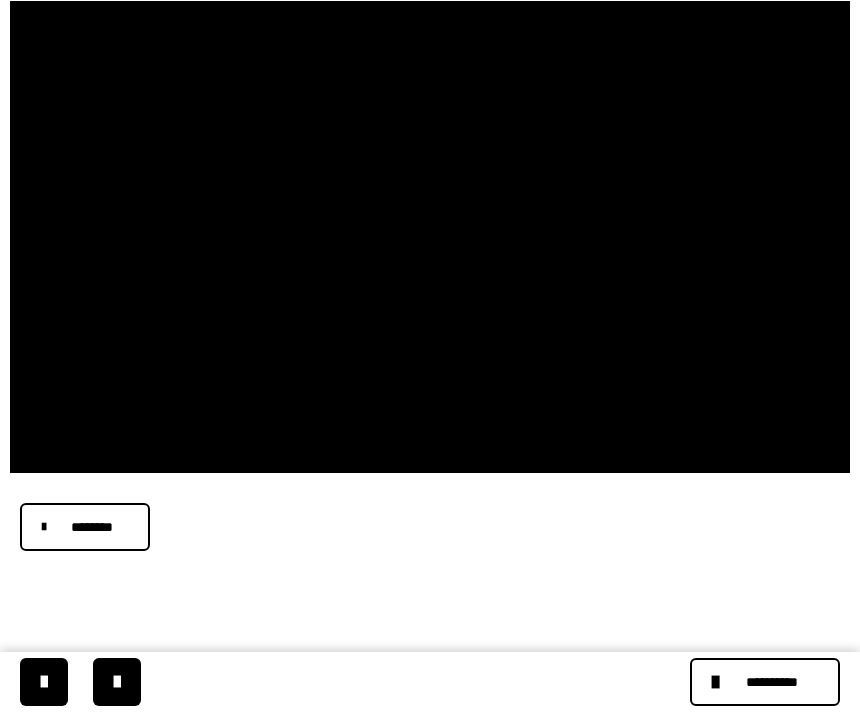 click at bounding box center (117, 683) 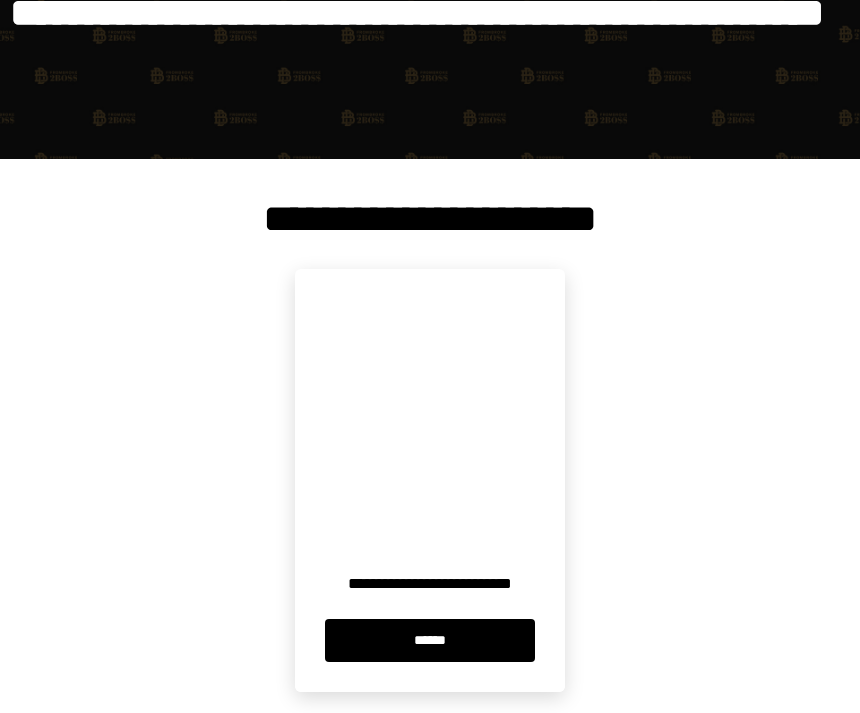 scroll, scrollTop: 120, scrollLeft: 0, axis: vertical 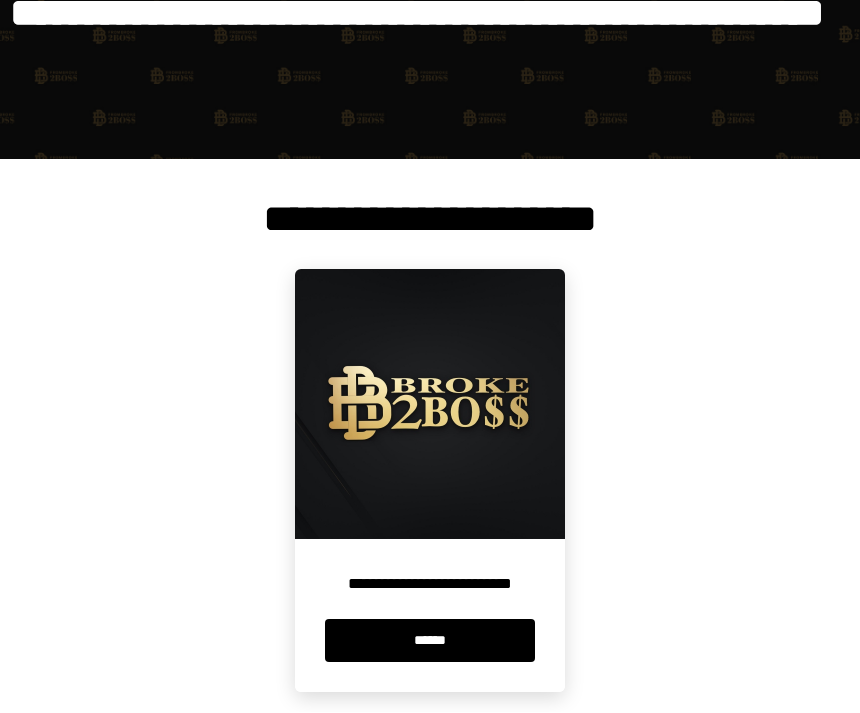 click on "******" at bounding box center [430, 641] 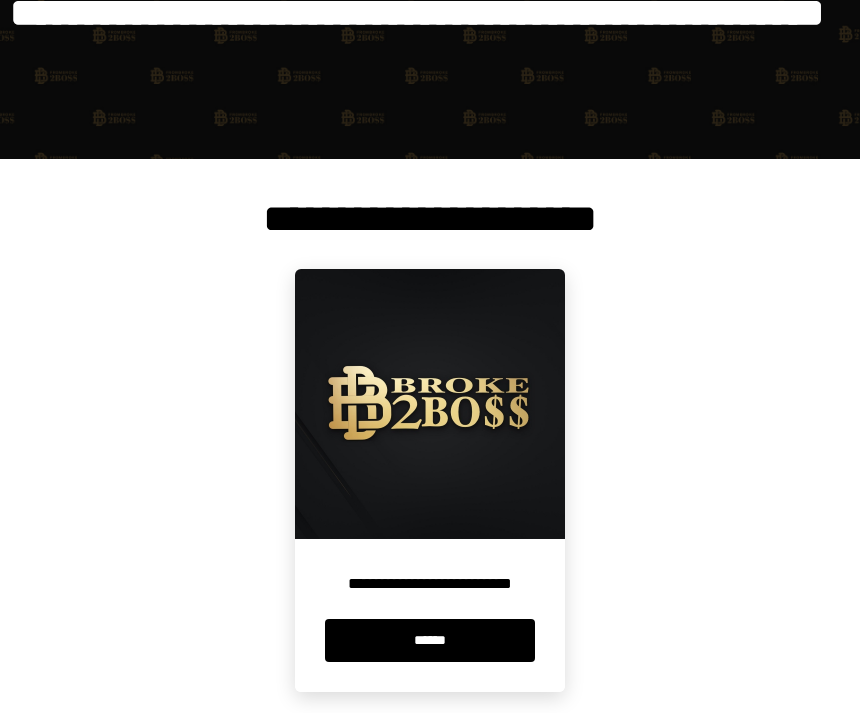 scroll, scrollTop: 120, scrollLeft: 0, axis: vertical 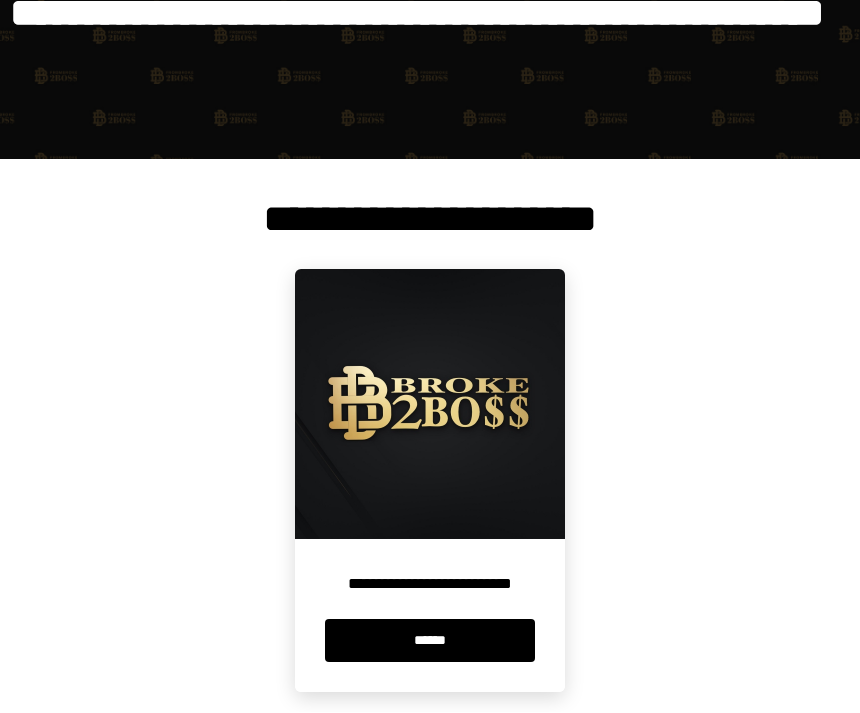 click on "******" at bounding box center [430, 641] 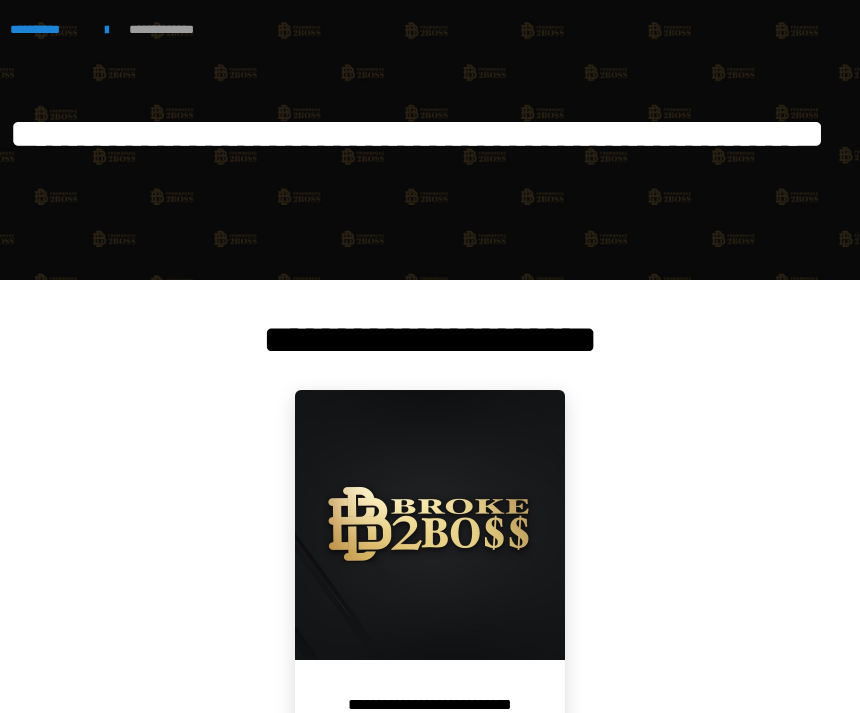 click on "**********" at bounding box center (115, 39) 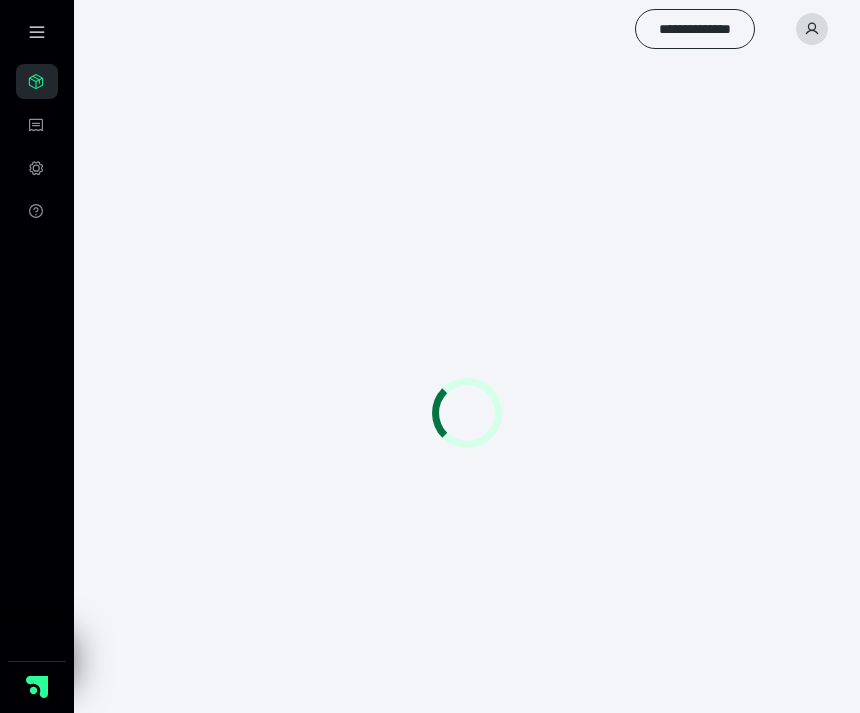 scroll, scrollTop: 0, scrollLeft: 0, axis: both 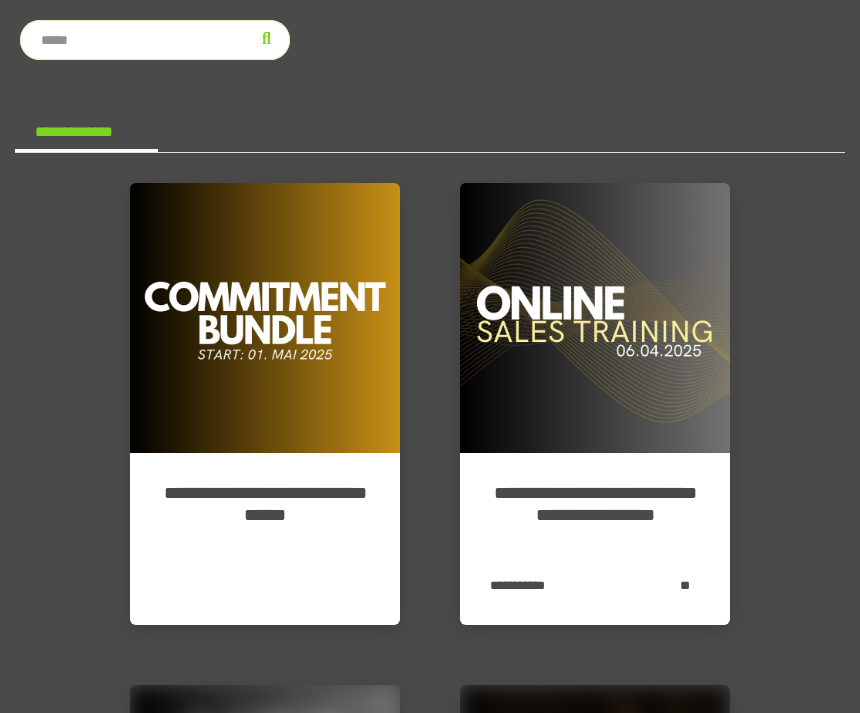 click on "**********" at bounding box center (265, 539) 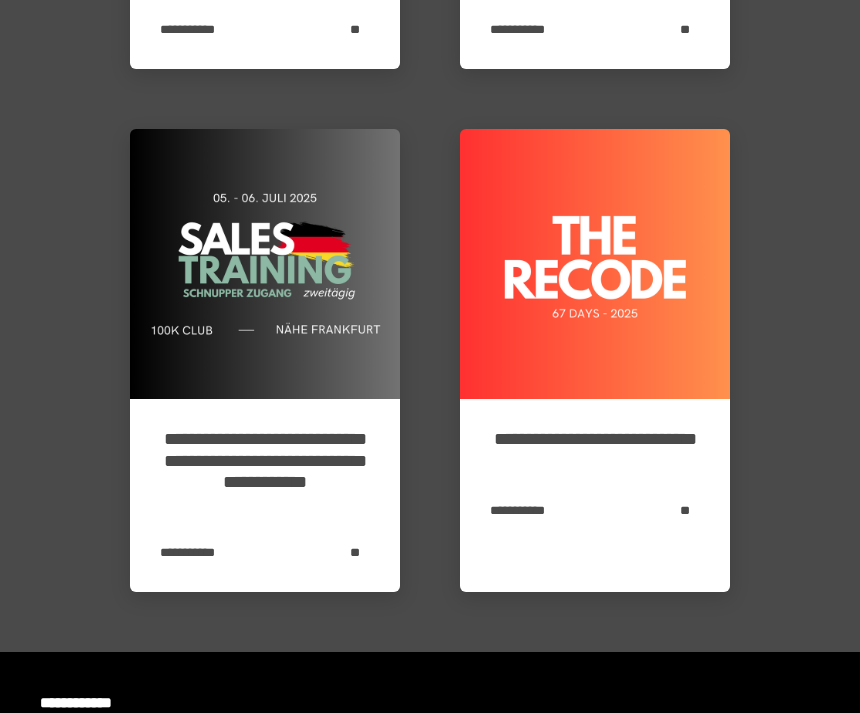 scroll, scrollTop: 555, scrollLeft: 0, axis: vertical 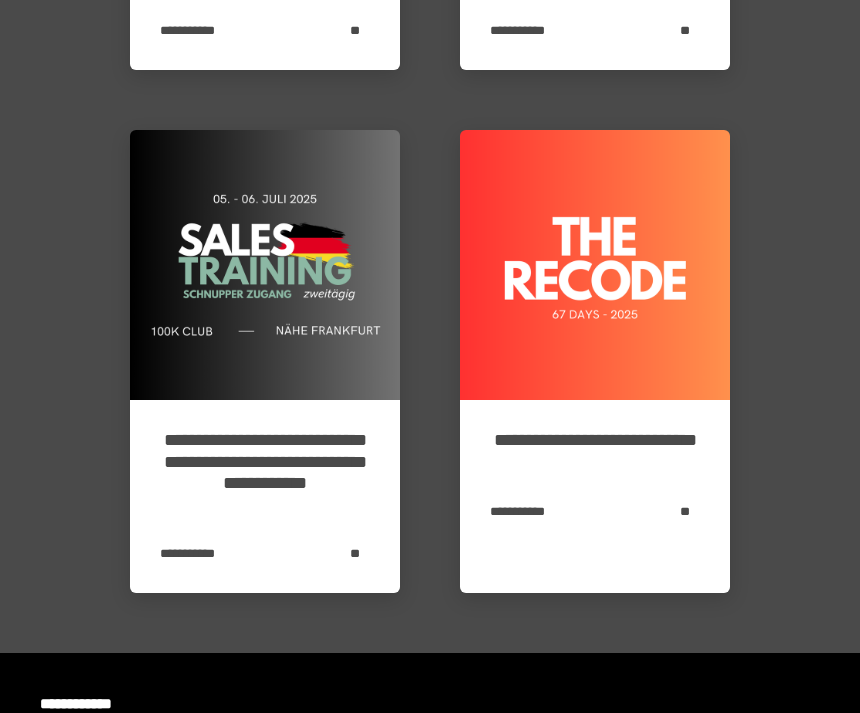 click on "**********" at bounding box center (595, 496) 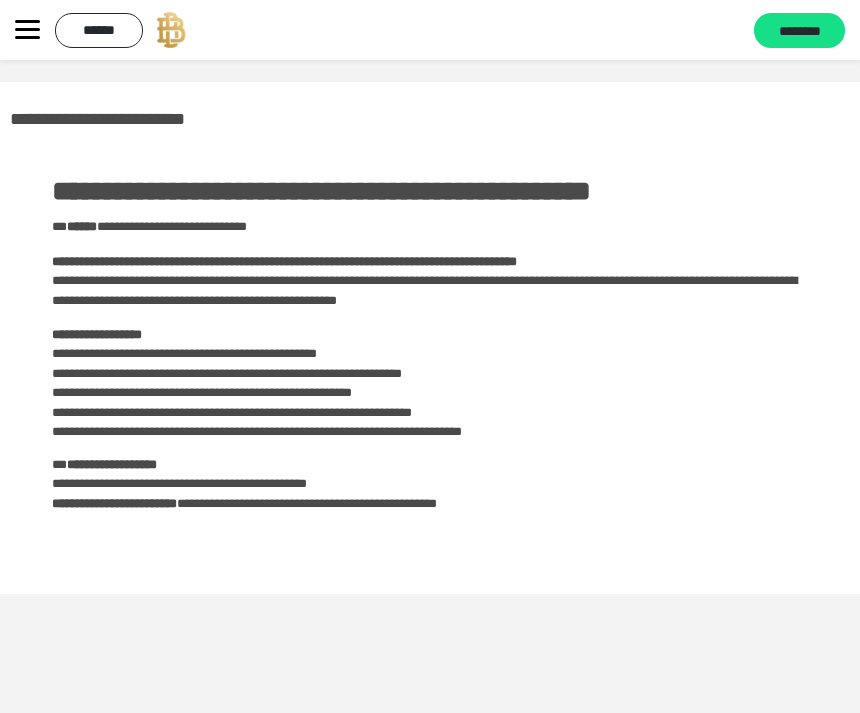 scroll, scrollTop: 0, scrollLeft: 0, axis: both 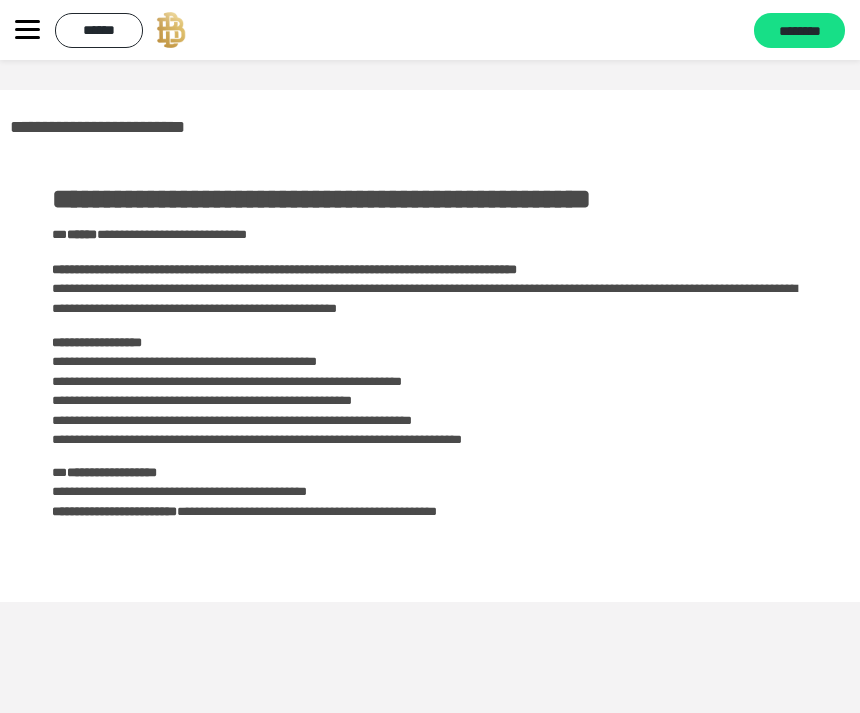 click 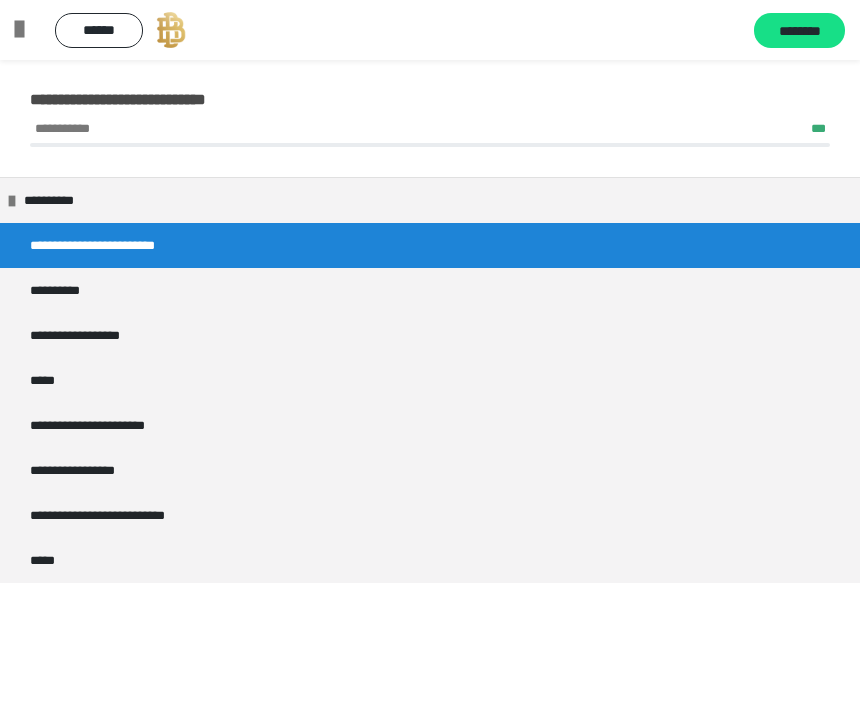 click on "******" at bounding box center [99, 30] 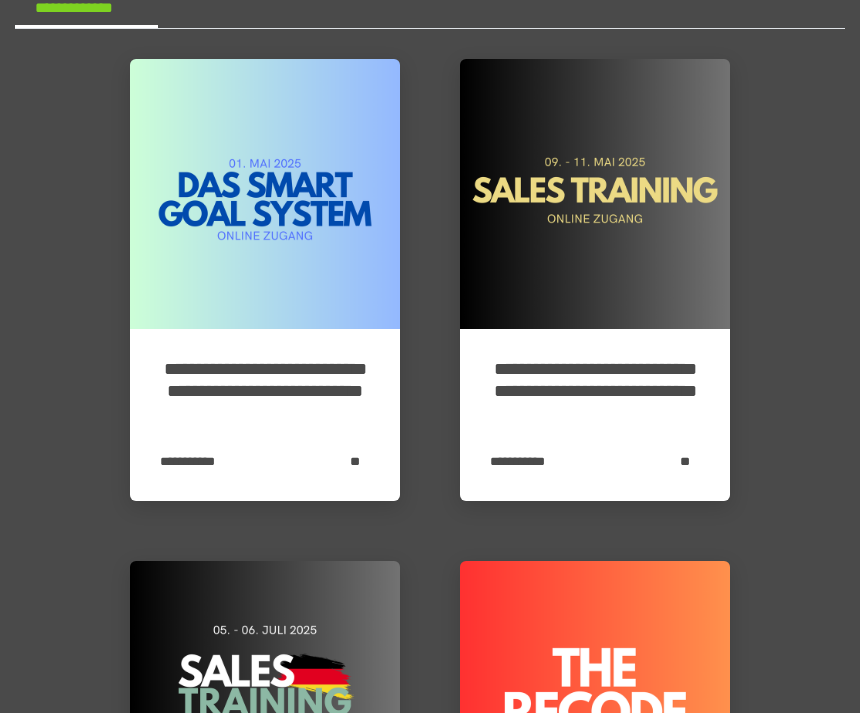 scroll, scrollTop: 0, scrollLeft: 0, axis: both 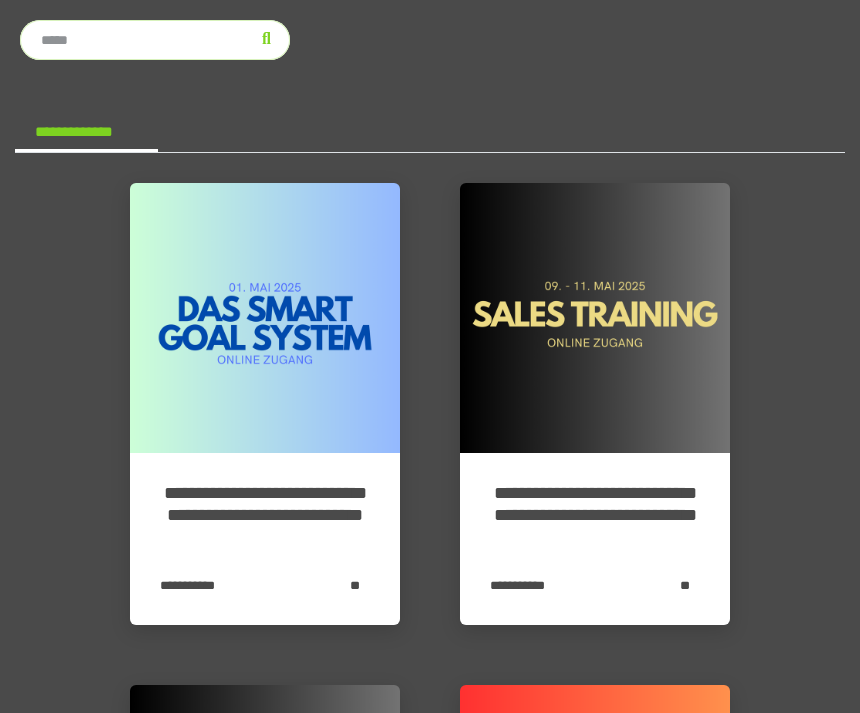 click on "**********" at bounding box center [86, 138] 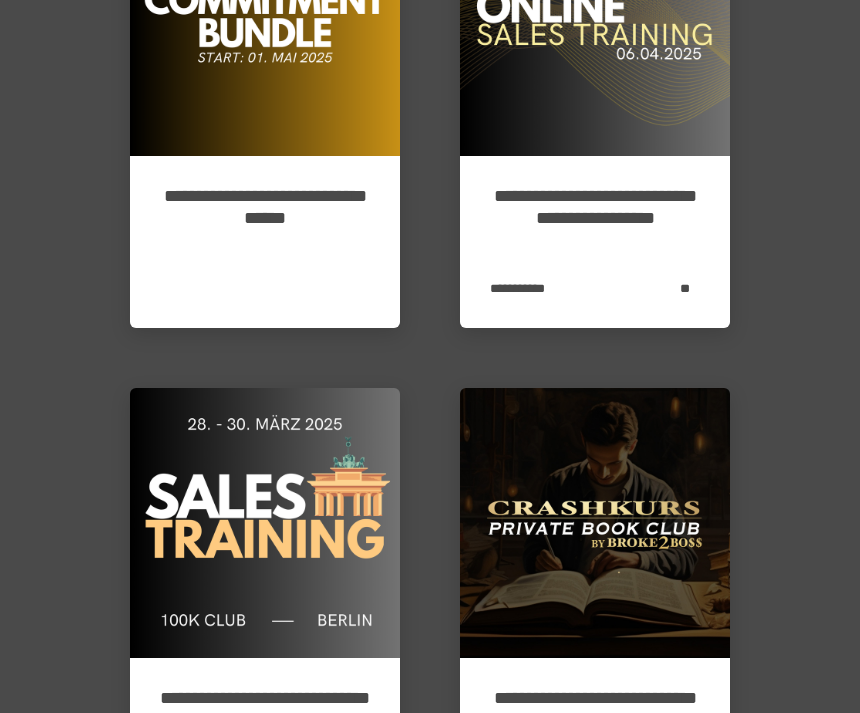 scroll, scrollTop: 330, scrollLeft: 0, axis: vertical 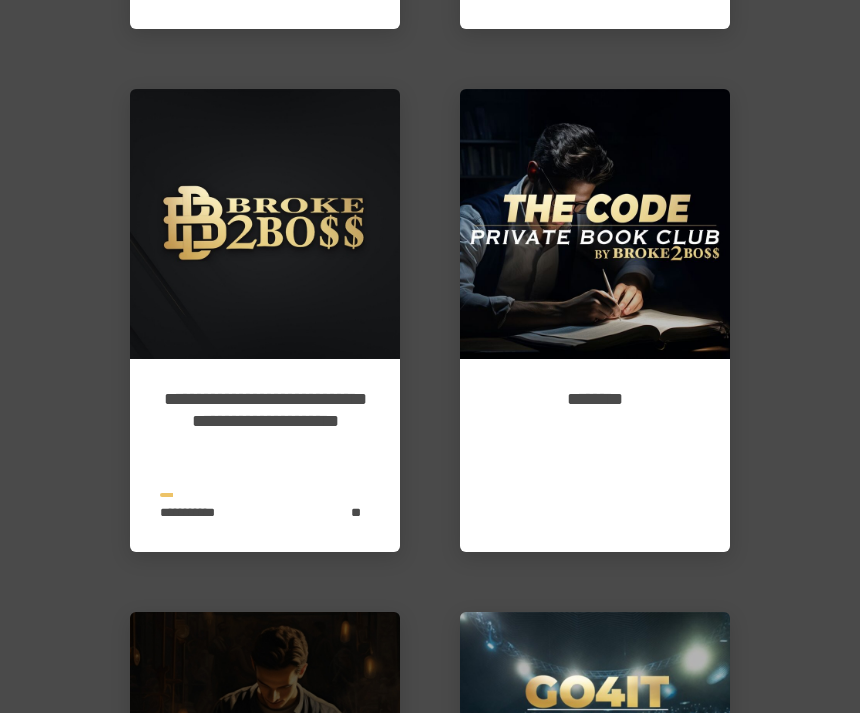click on "**********" at bounding box center (265, 431) 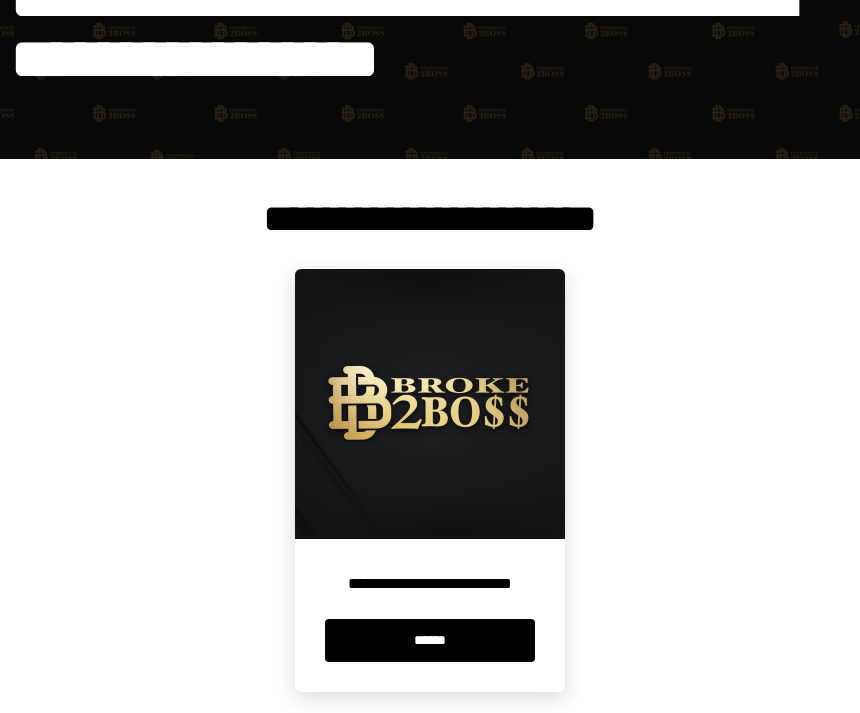 scroll, scrollTop: 129, scrollLeft: 0, axis: vertical 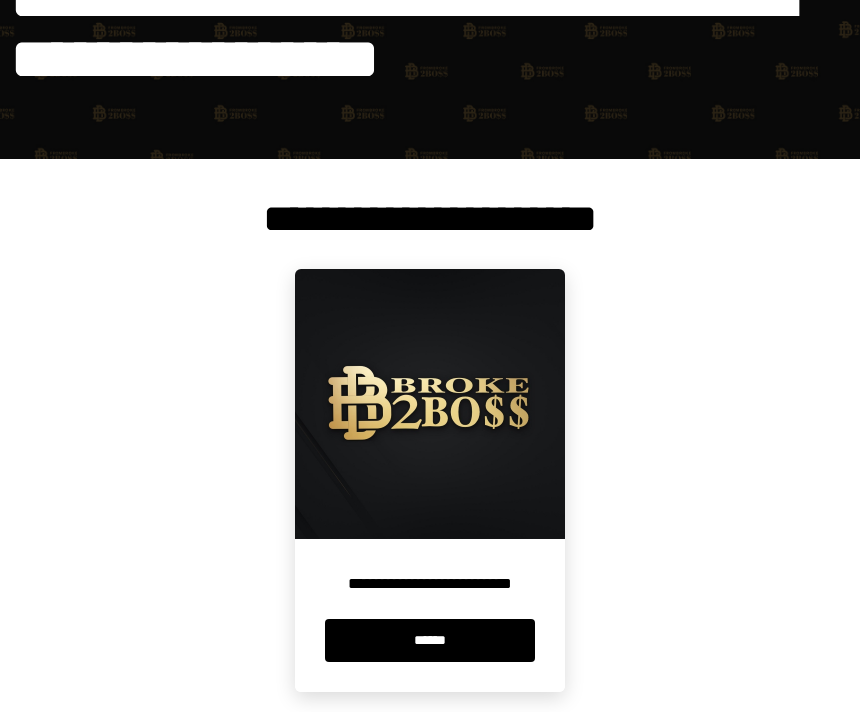 click on "******" at bounding box center [430, 641] 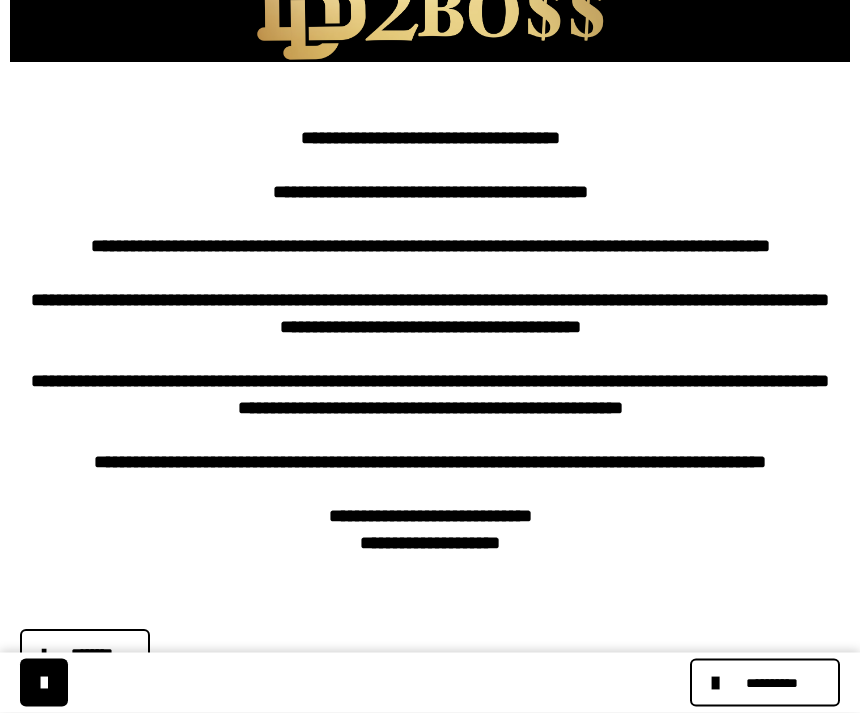 scroll, scrollTop: 366, scrollLeft: 0, axis: vertical 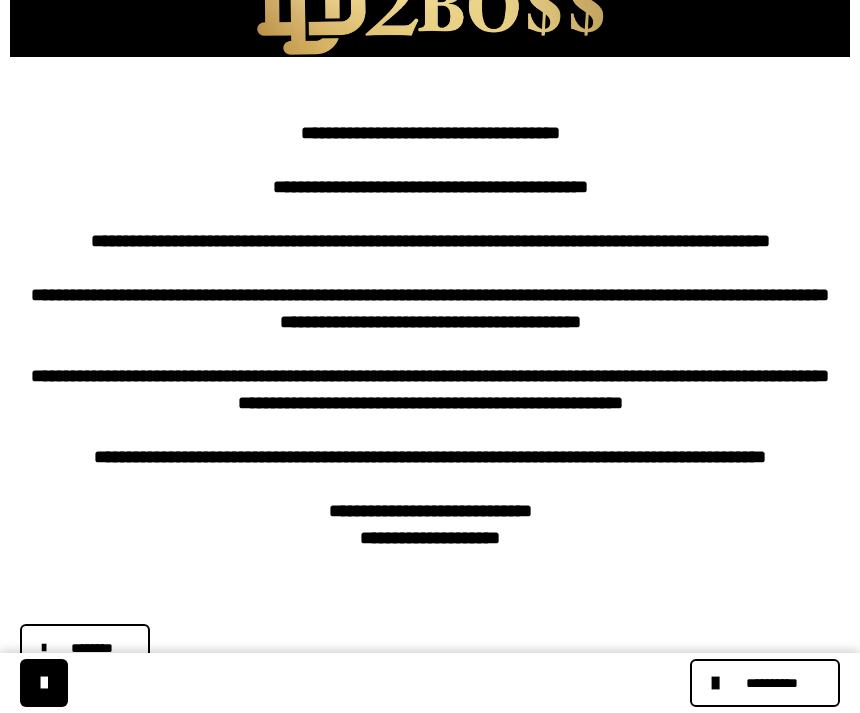 click on "**********" at bounding box center (765, 683) 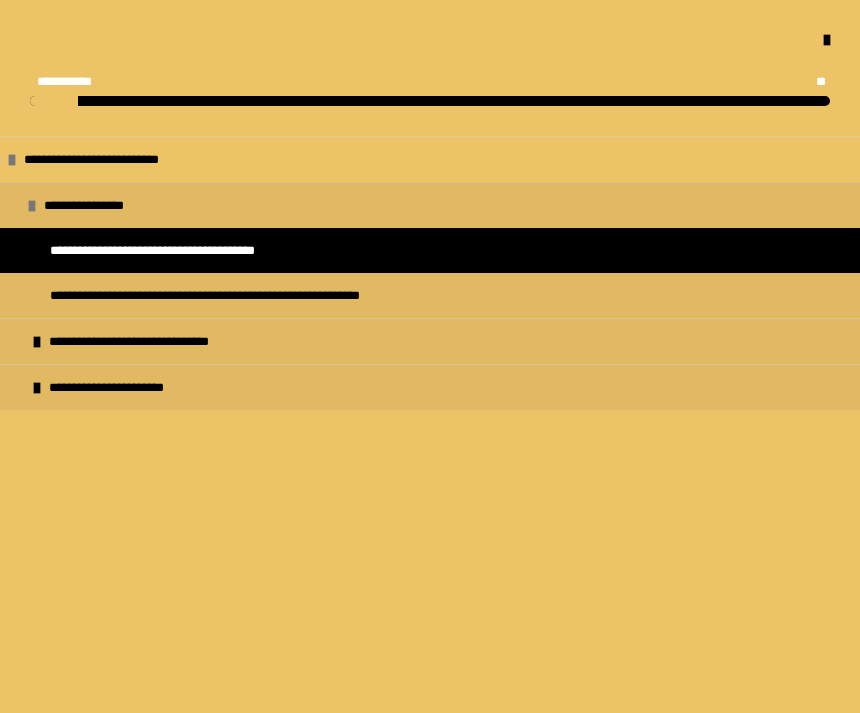 click on "**********" at bounding box center (178, 341) 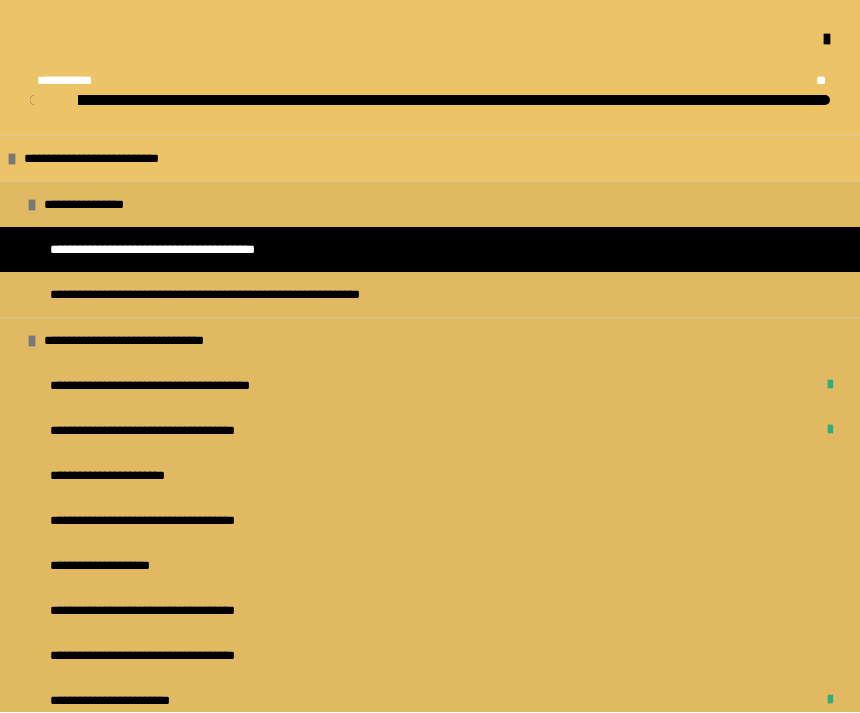 scroll, scrollTop: 414, scrollLeft: 0, axis: vertical 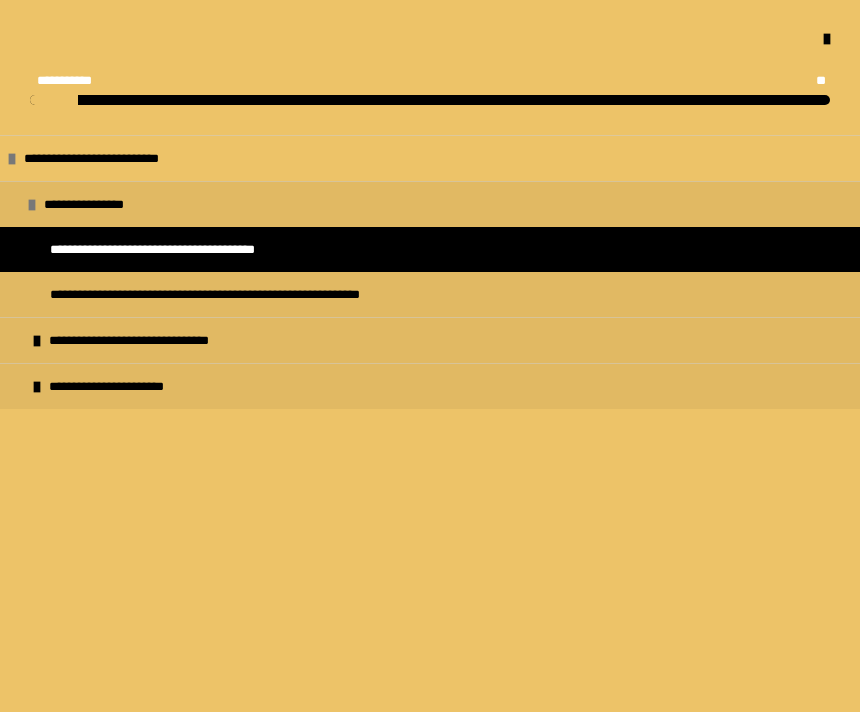 click on "**********" at bounding box center [100, 205] 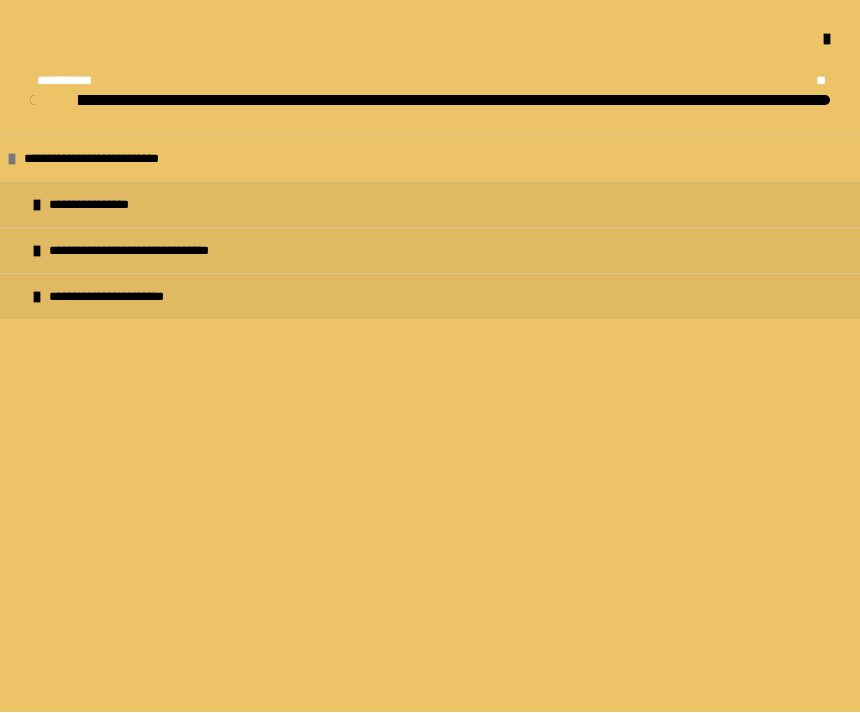 click at bounding box center (37, 298) 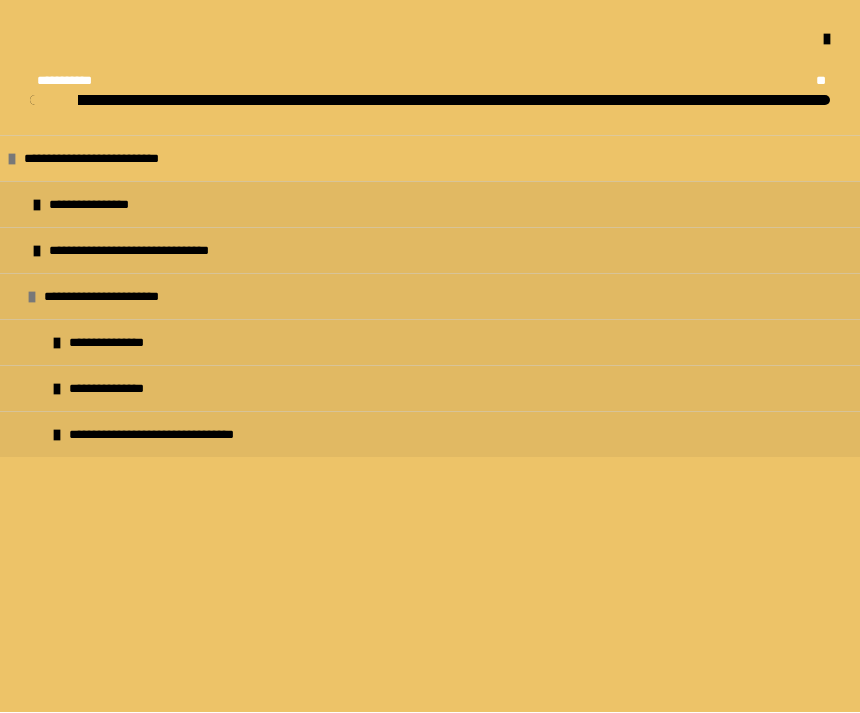 click on "**********" at bounding box center (115, 343) 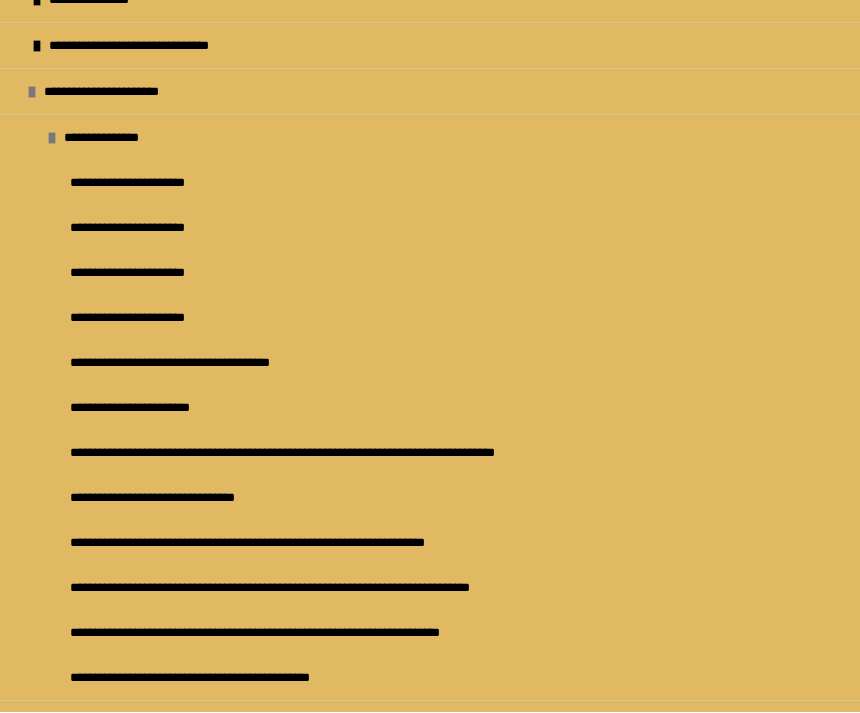 scroll, scrollTop: 223, scrollLeft: 0, axis: vertical 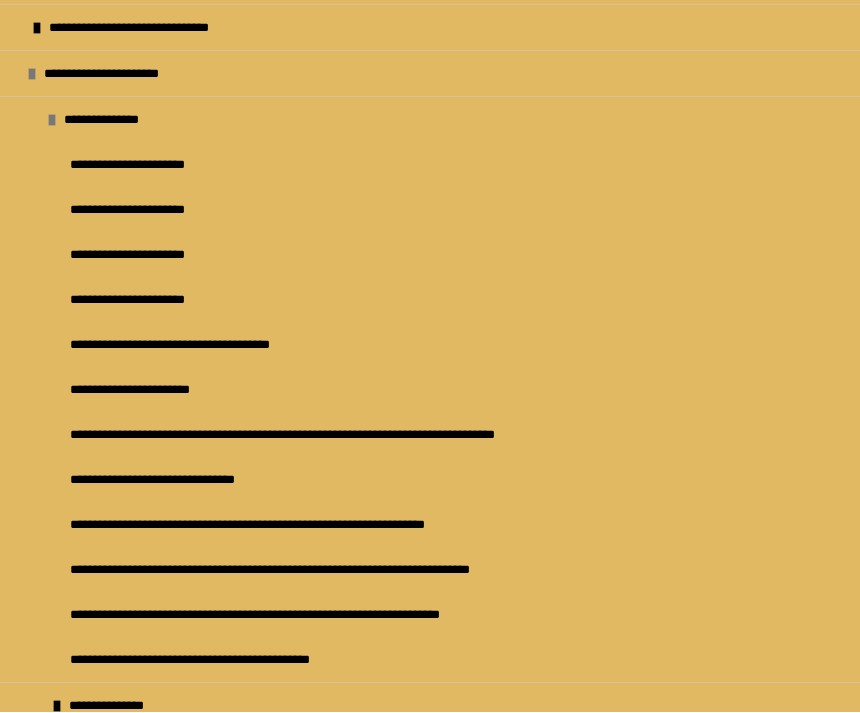 click on "**********" at bounding box center (309, 615) 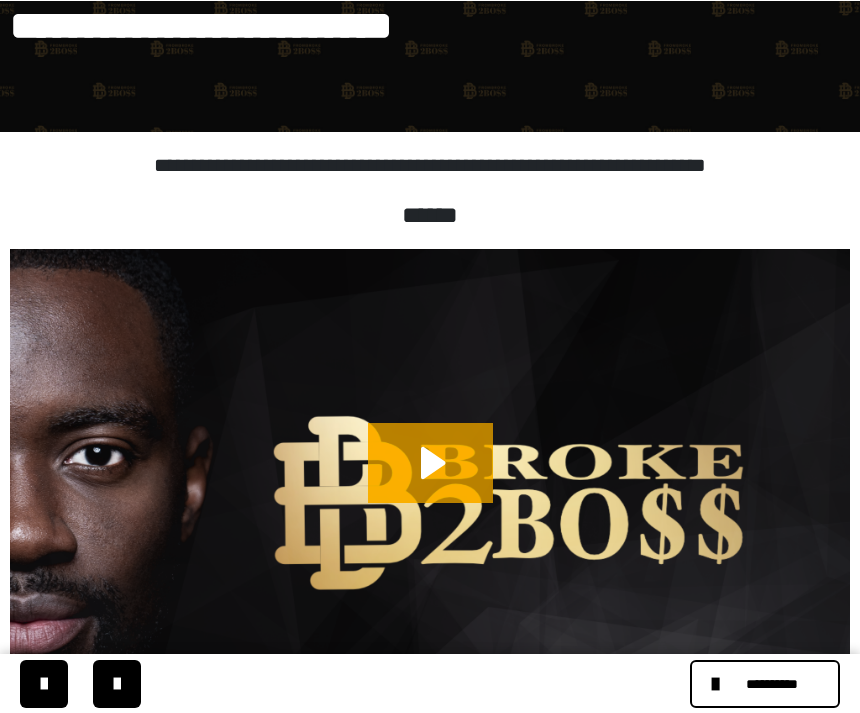 click 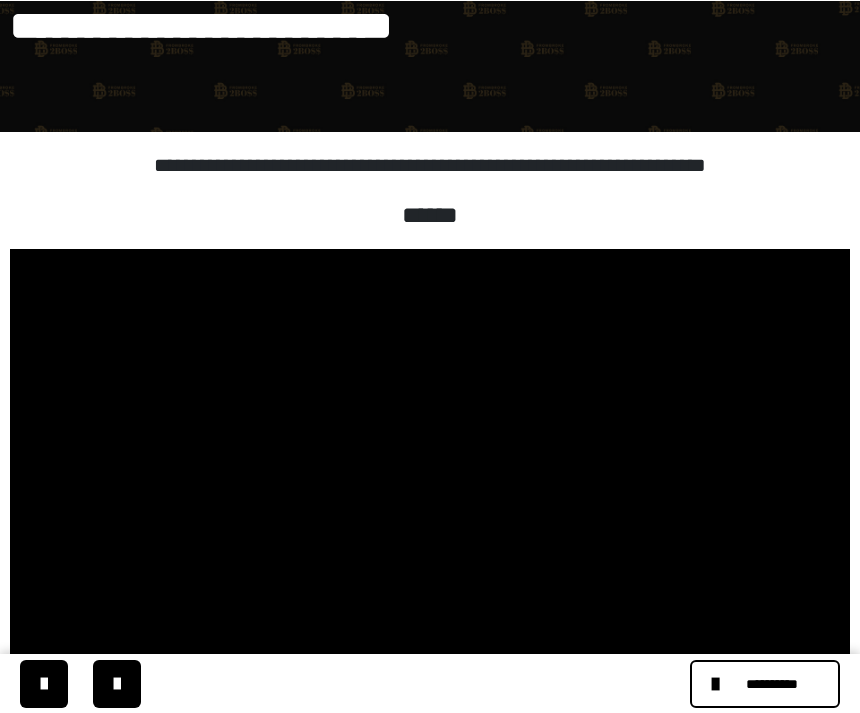 scroll, scrollTop: 148, scrollLeft: 0, axis: vertical 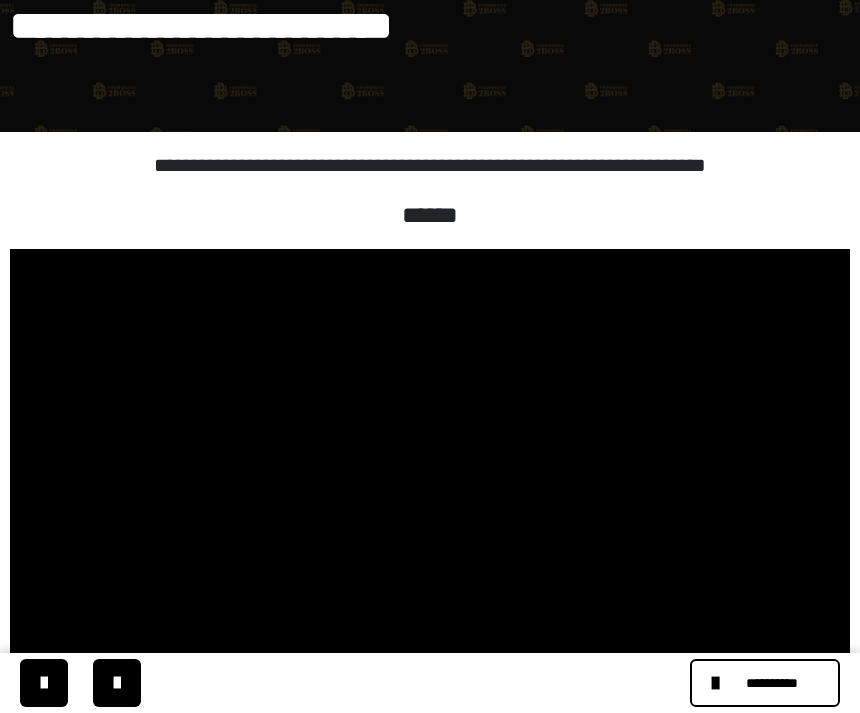 click at bounding box center [430, 485] 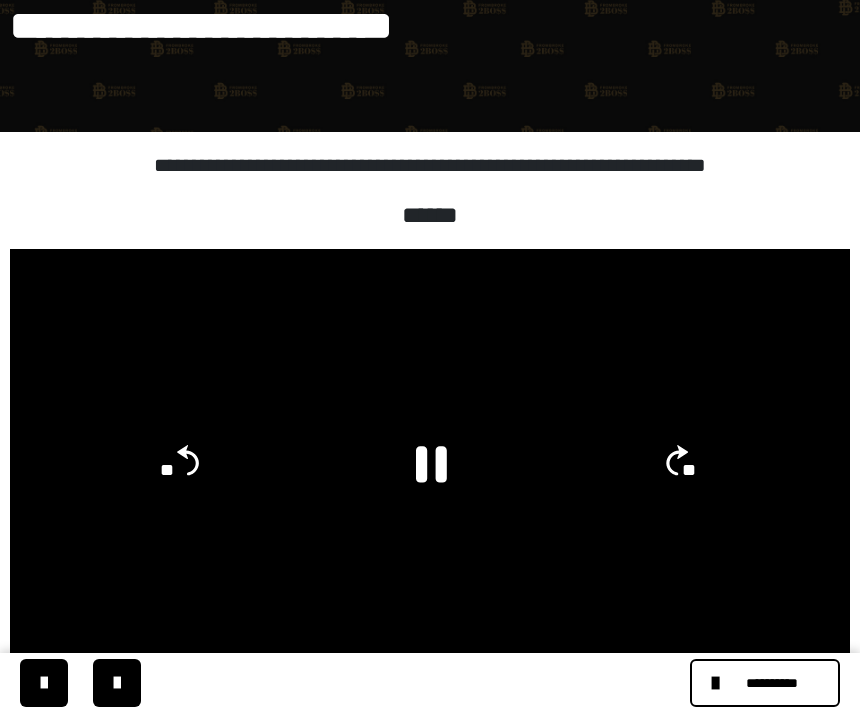 click 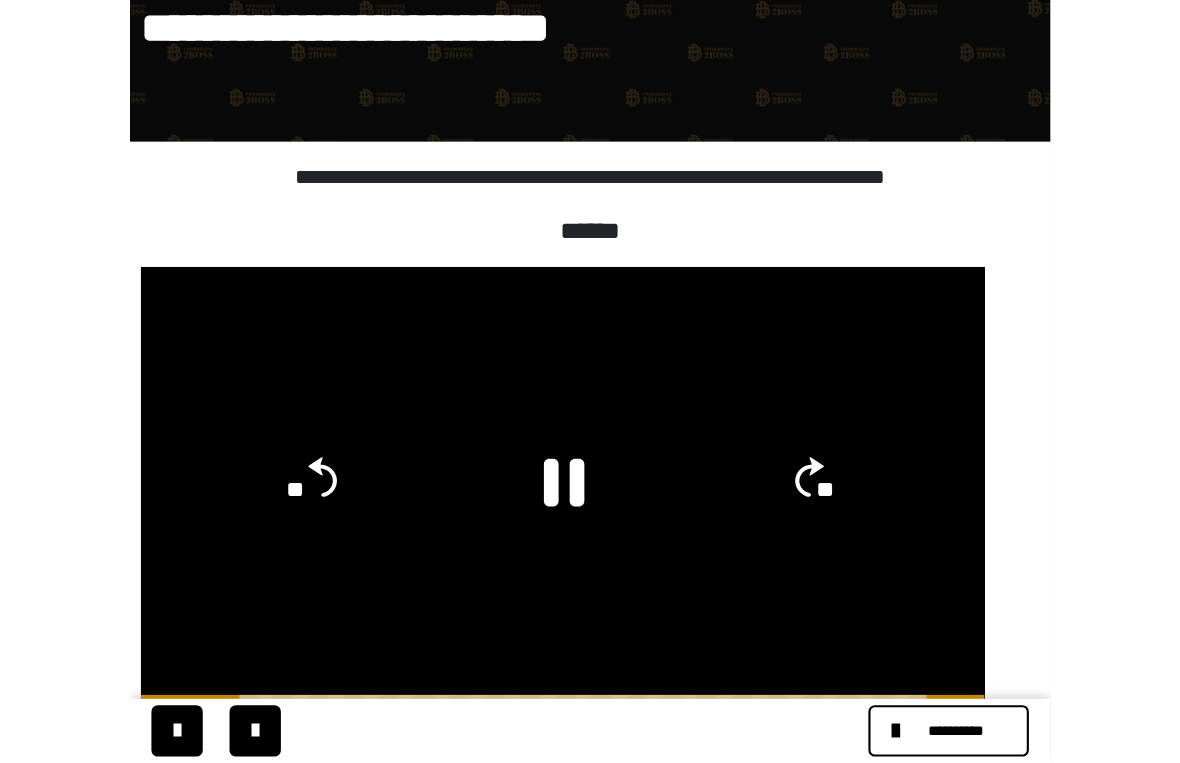 scroll, scrollTop: 24, scrollLeft: 0, axis: vertical 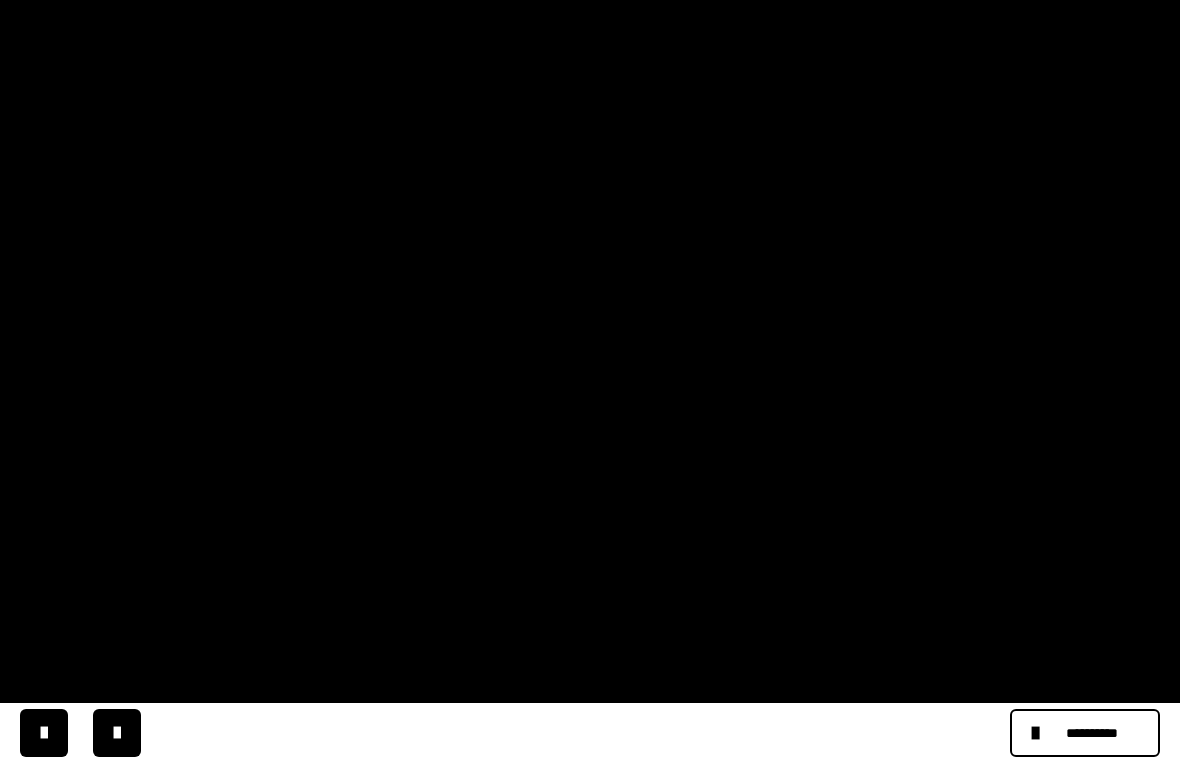 click at bounding box center [590, 381] 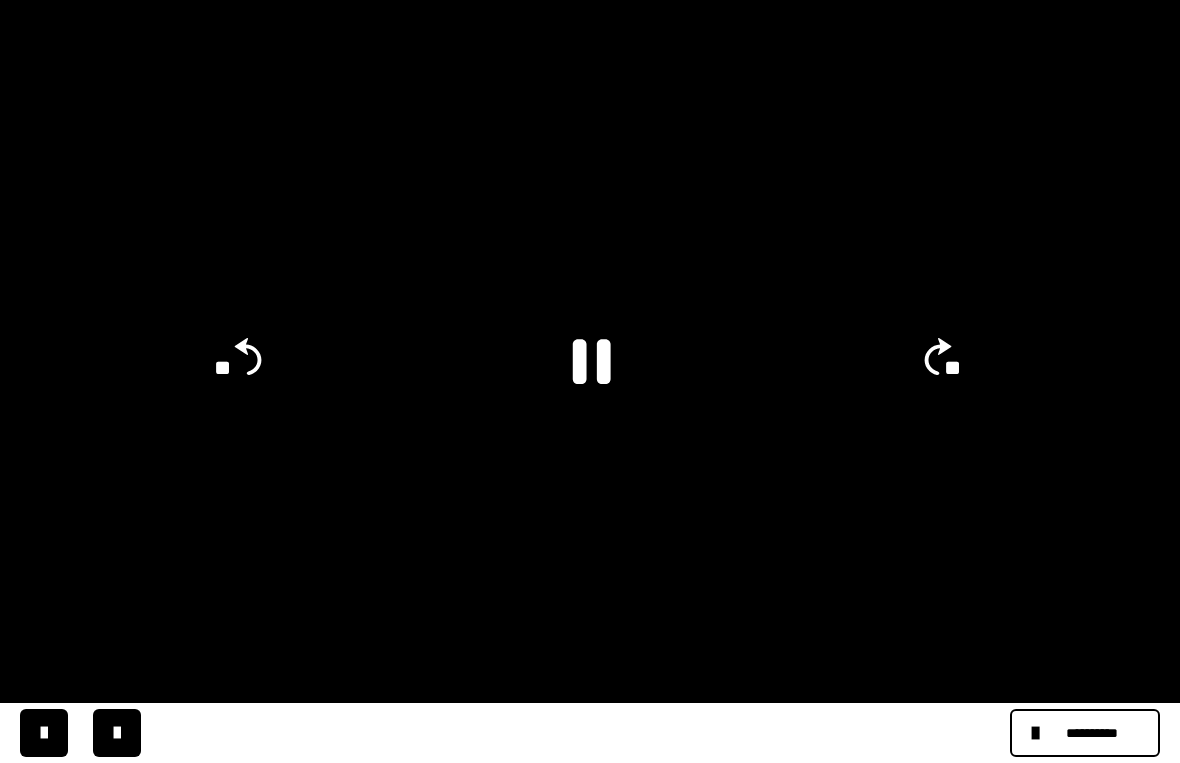 click 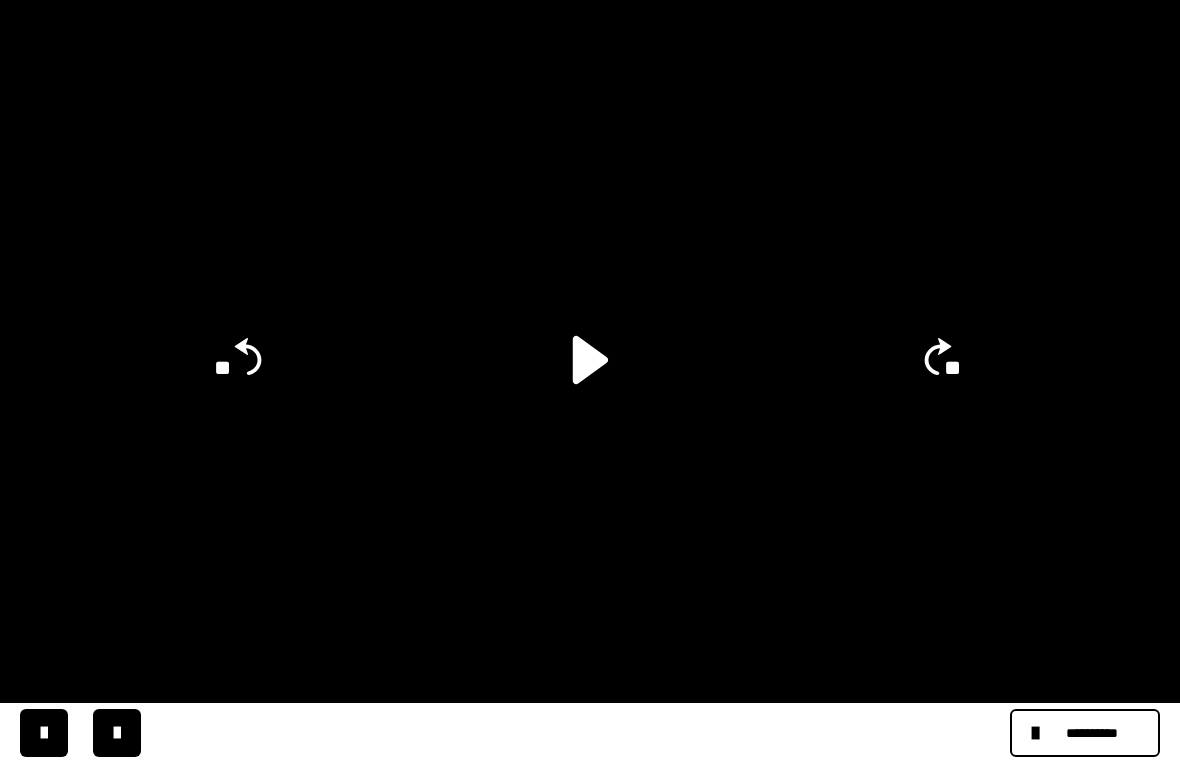 click 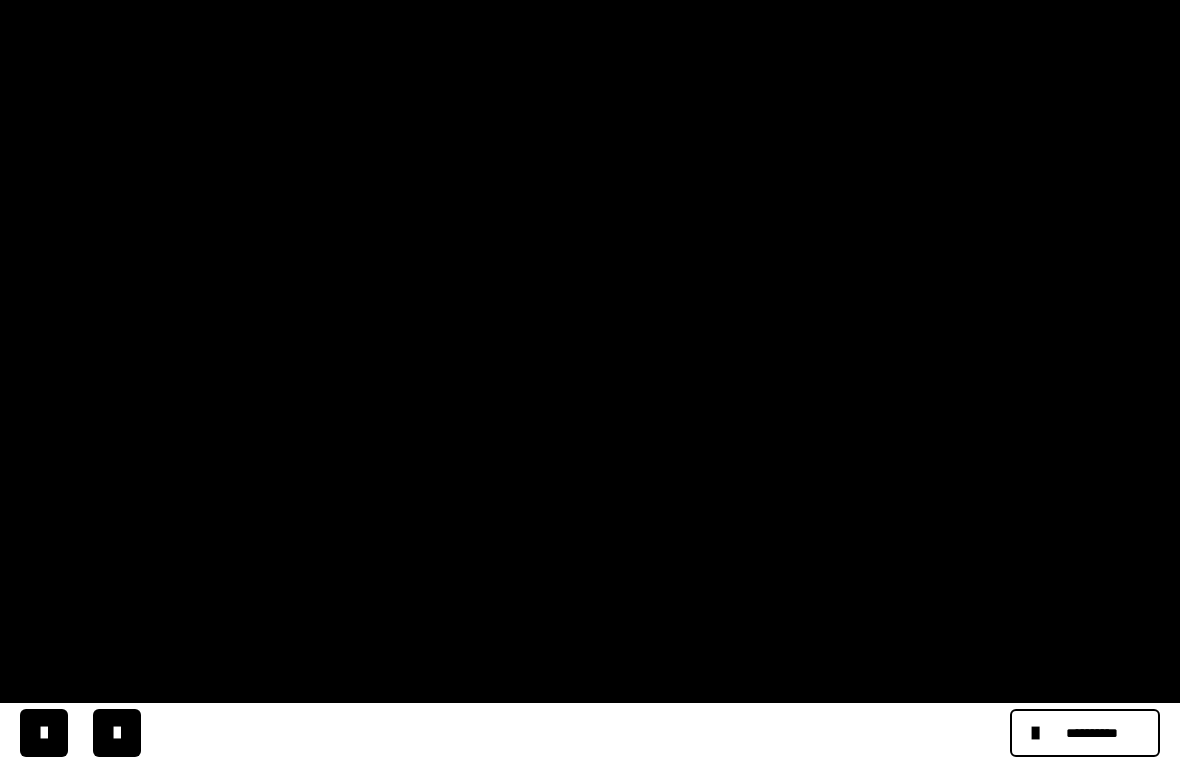click at bounding box center [590, 381] 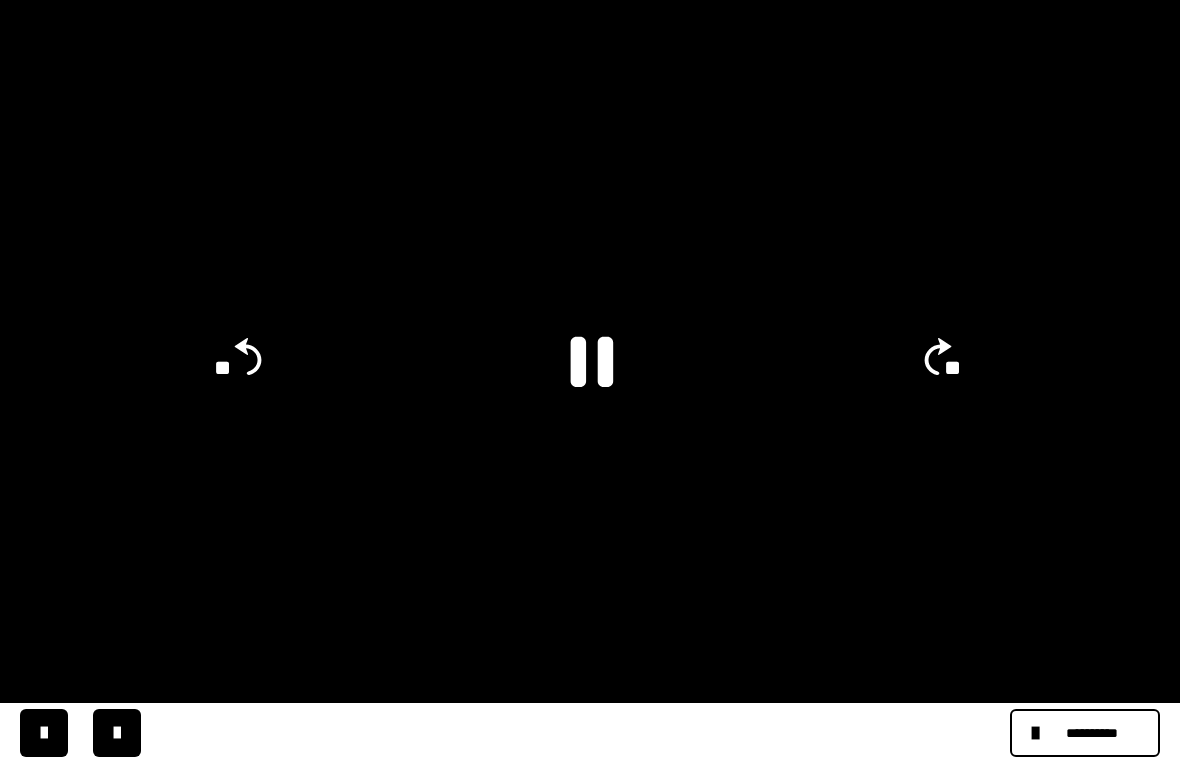 click 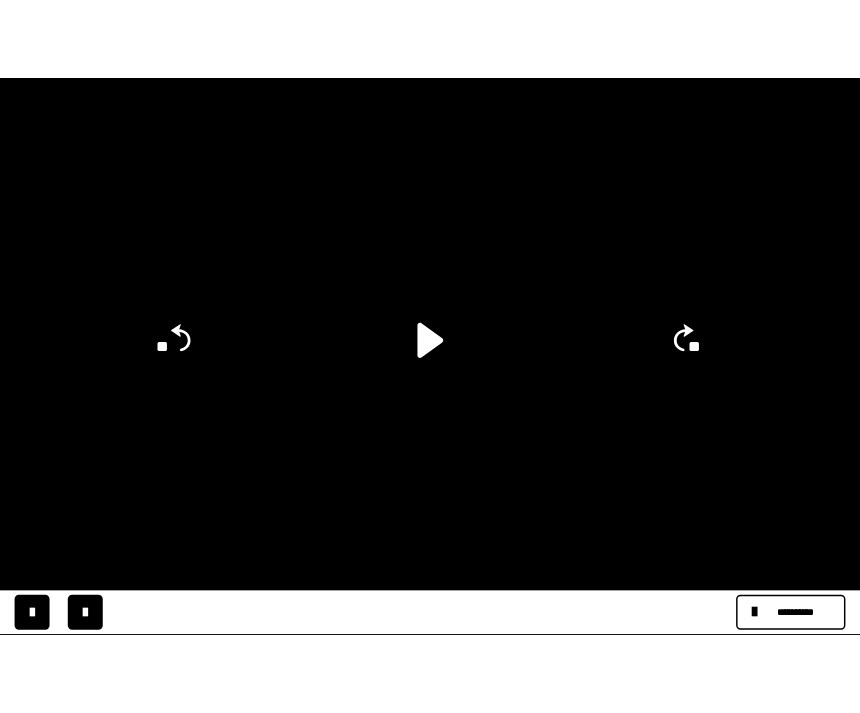 scroll, scrollTop: 148, scrollLeft: 0, axis: vertical 